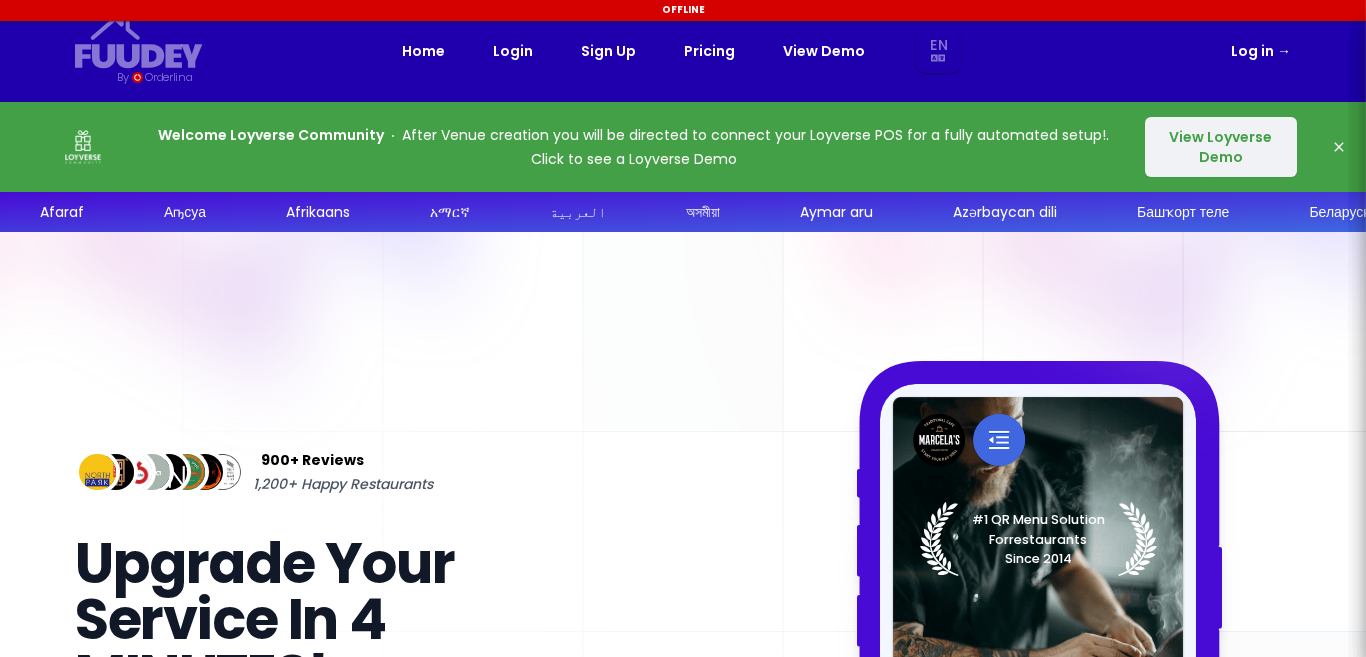 click on "Log in   →" at bounding box center (1261, 51) 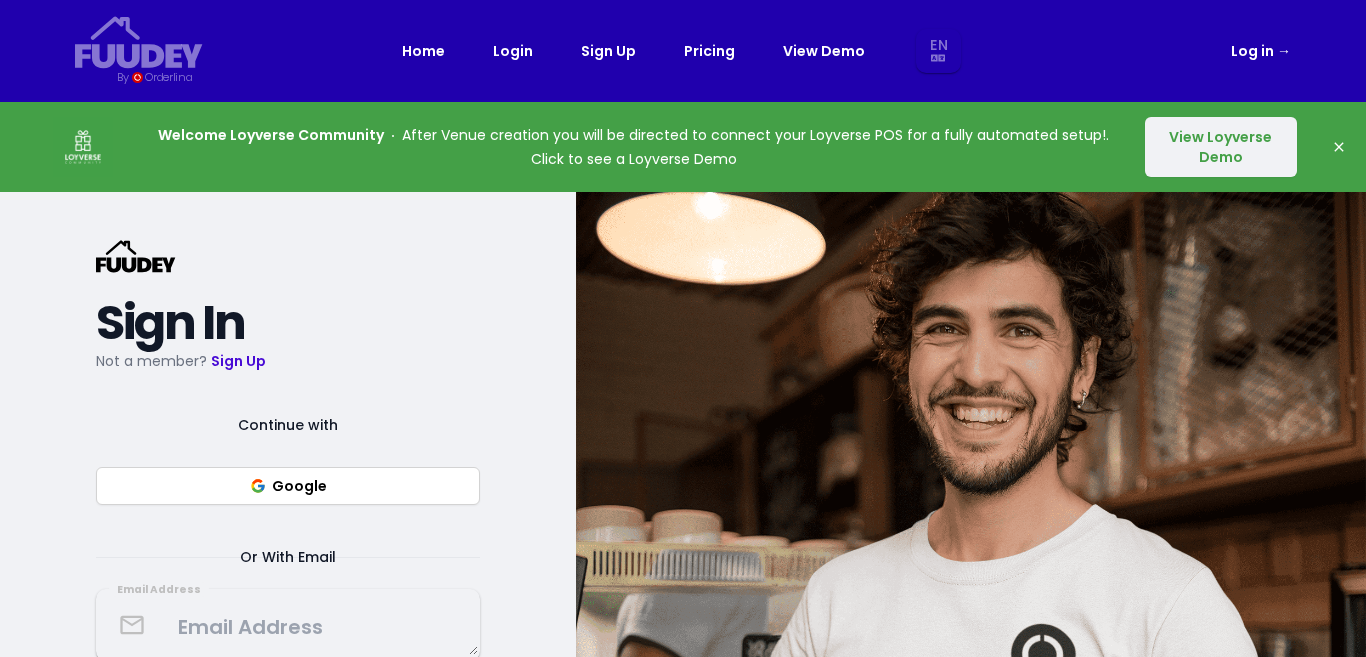 scroll, scrollTop: 0, scrollLeft: 0, axis: both 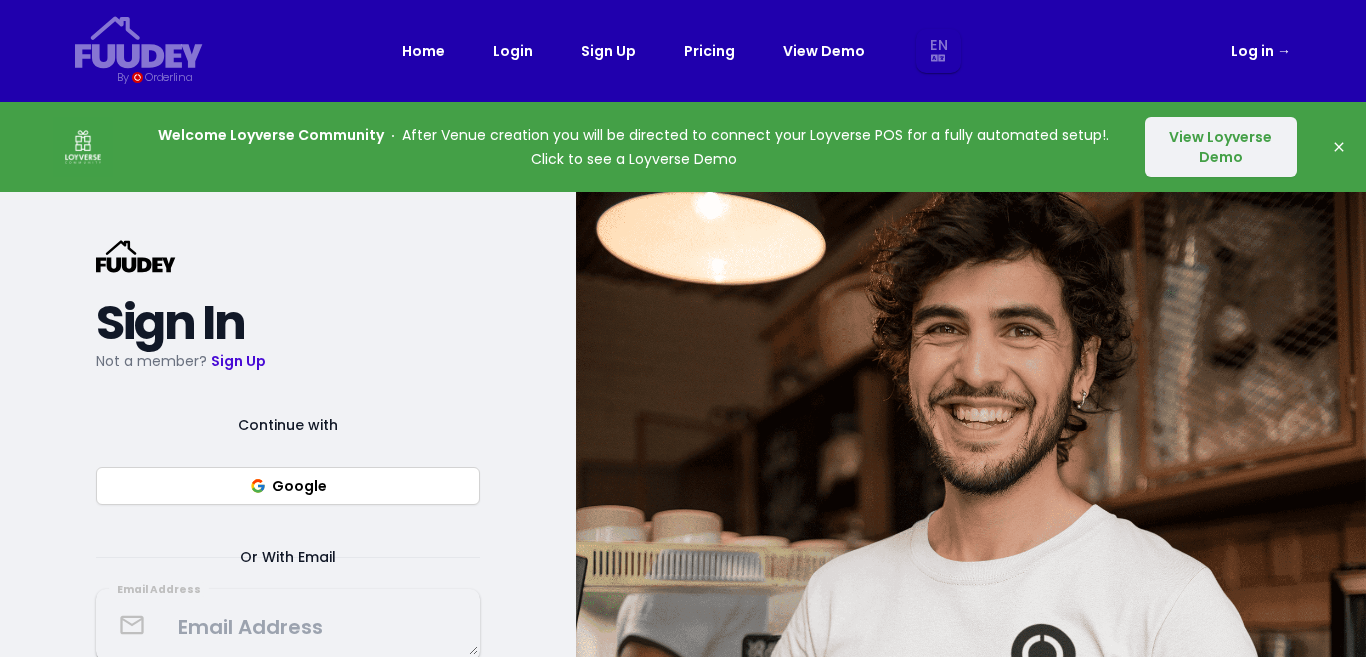 select on "en" 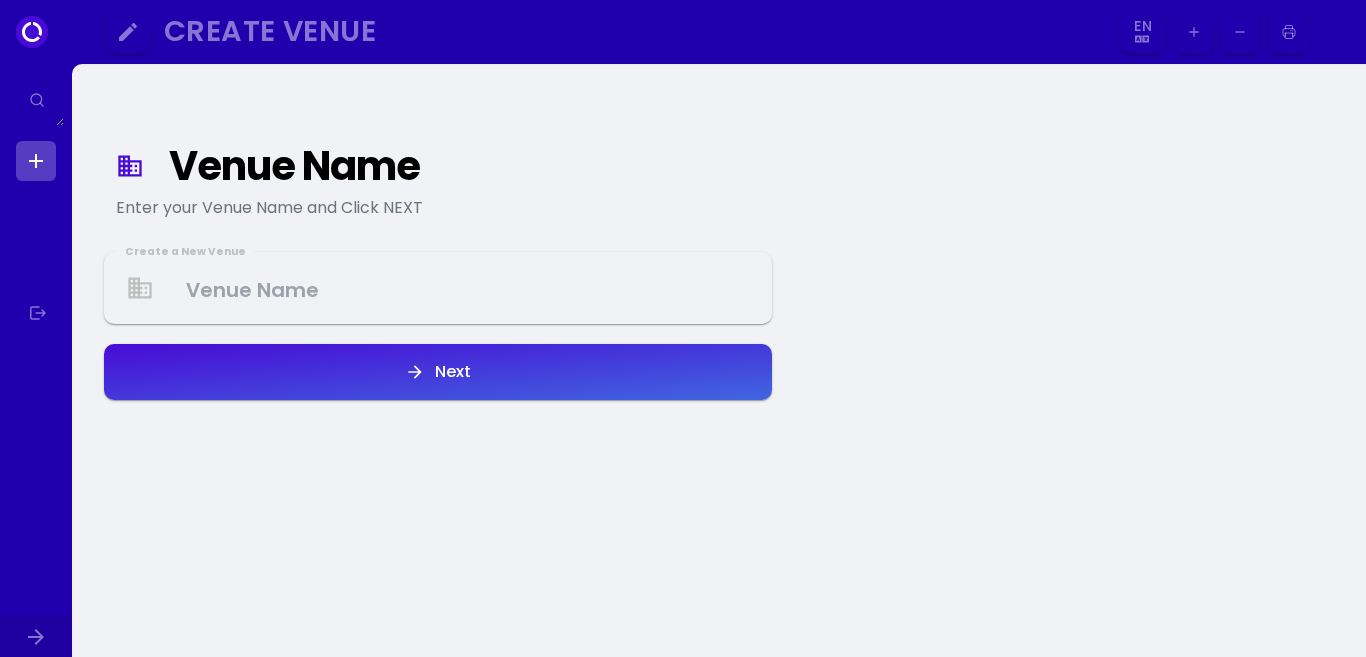 select on "en" 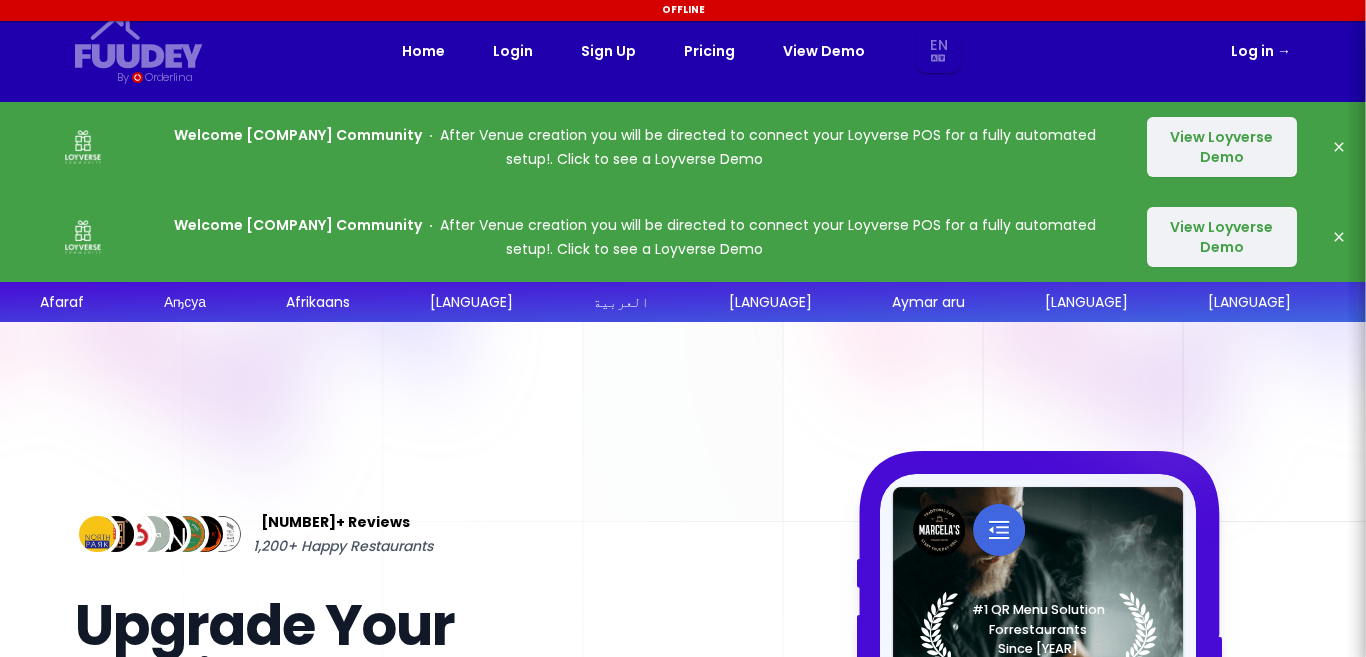 select on "en" 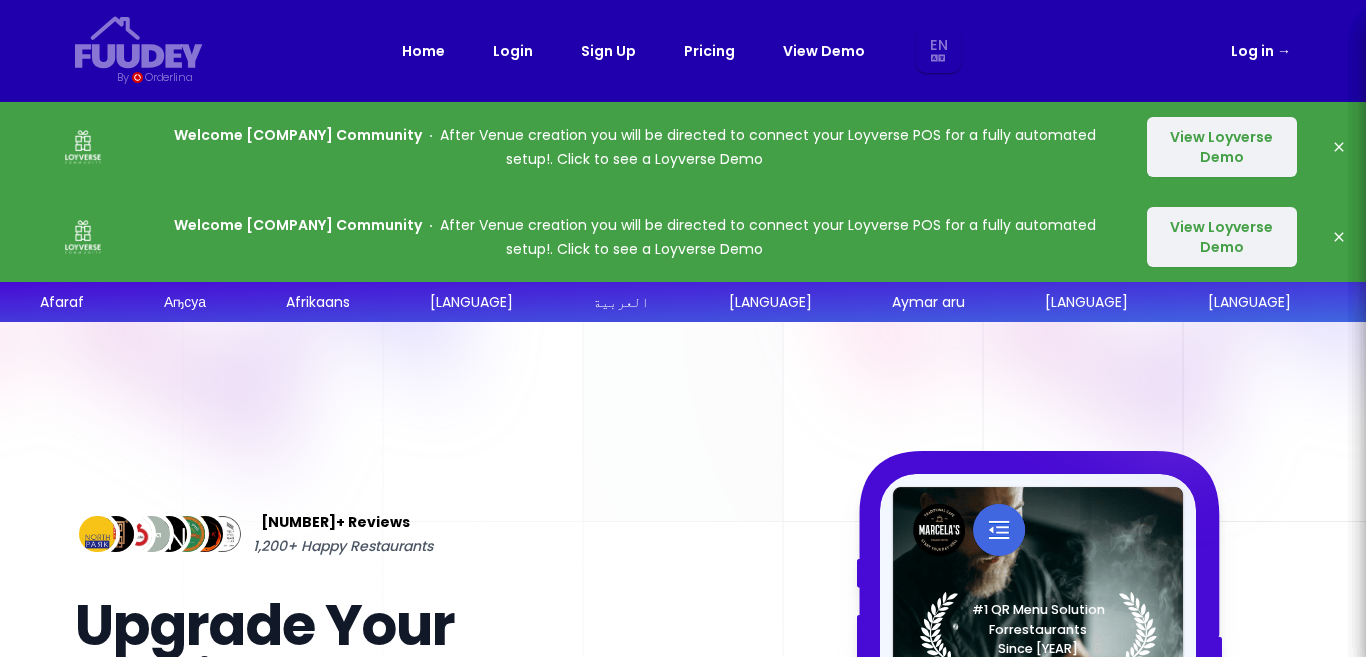 scroll, scrollTop: 0, scrollLeft: 0, axis: both 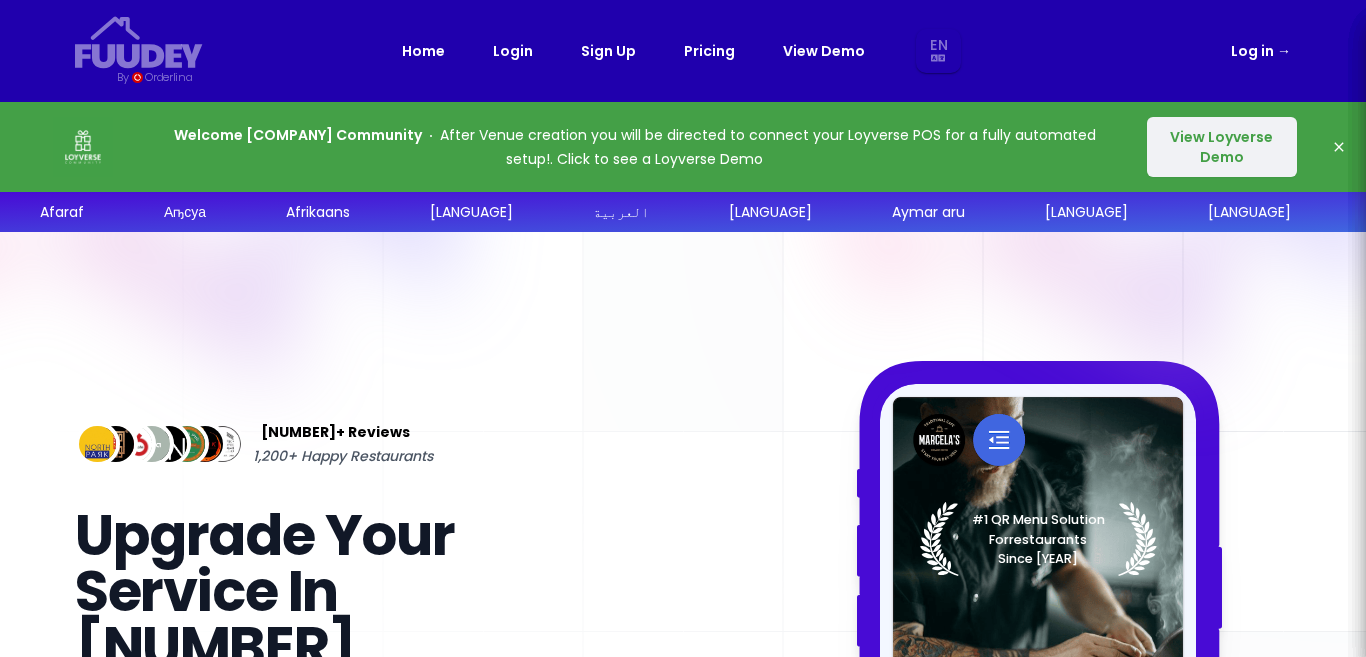 select on "en" 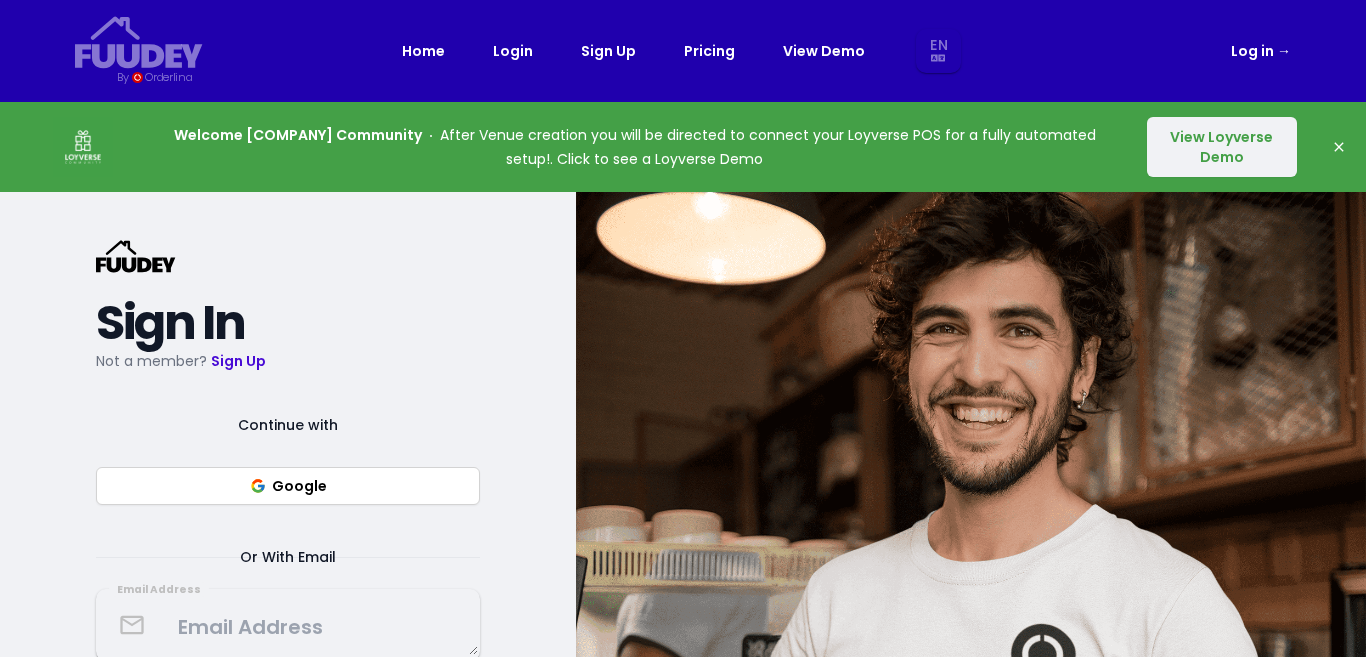 select on "en" 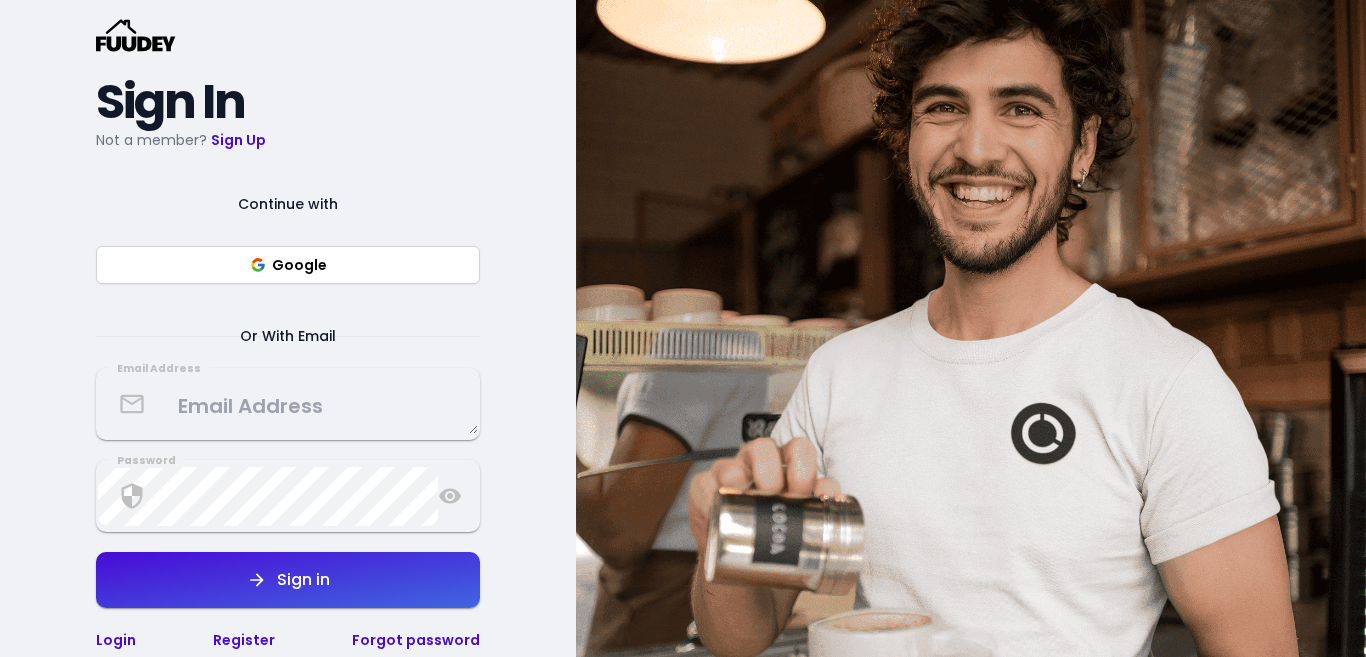 scroll, scrollTop: 222, scrollLeft: 0, axis: vertical 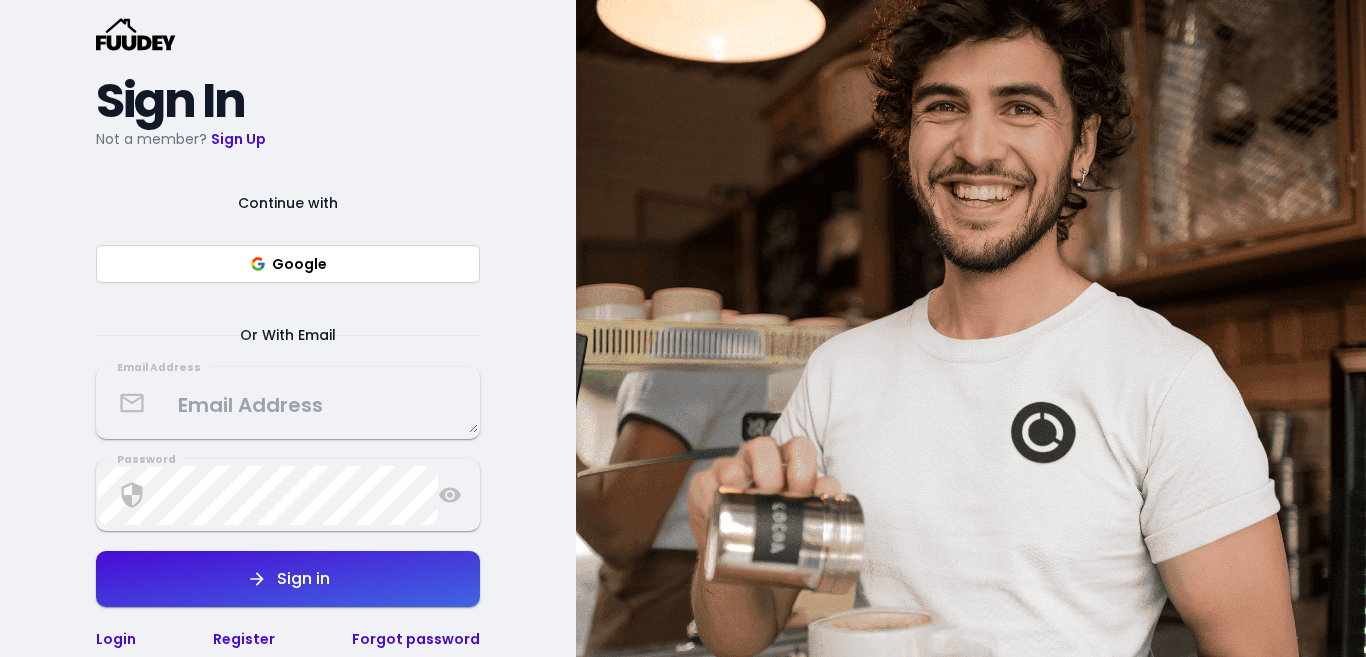 click at bounding box center [288, 403] 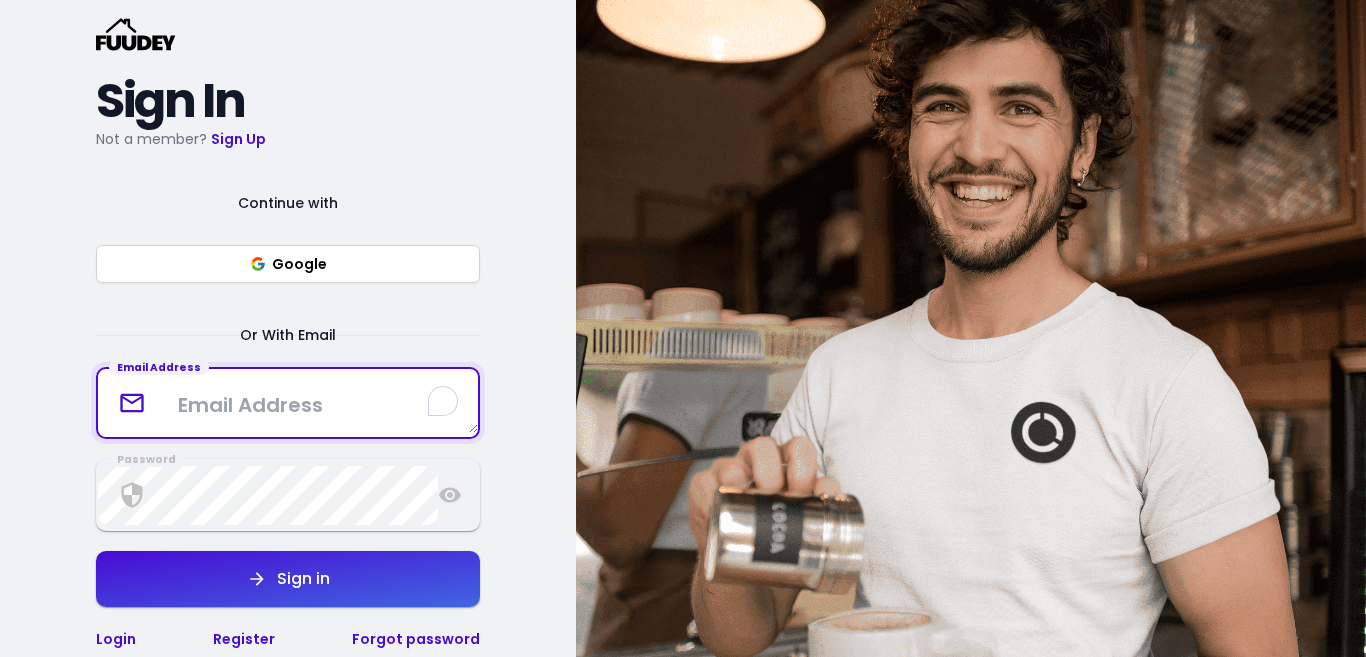 click at bounding box center [288, 403] 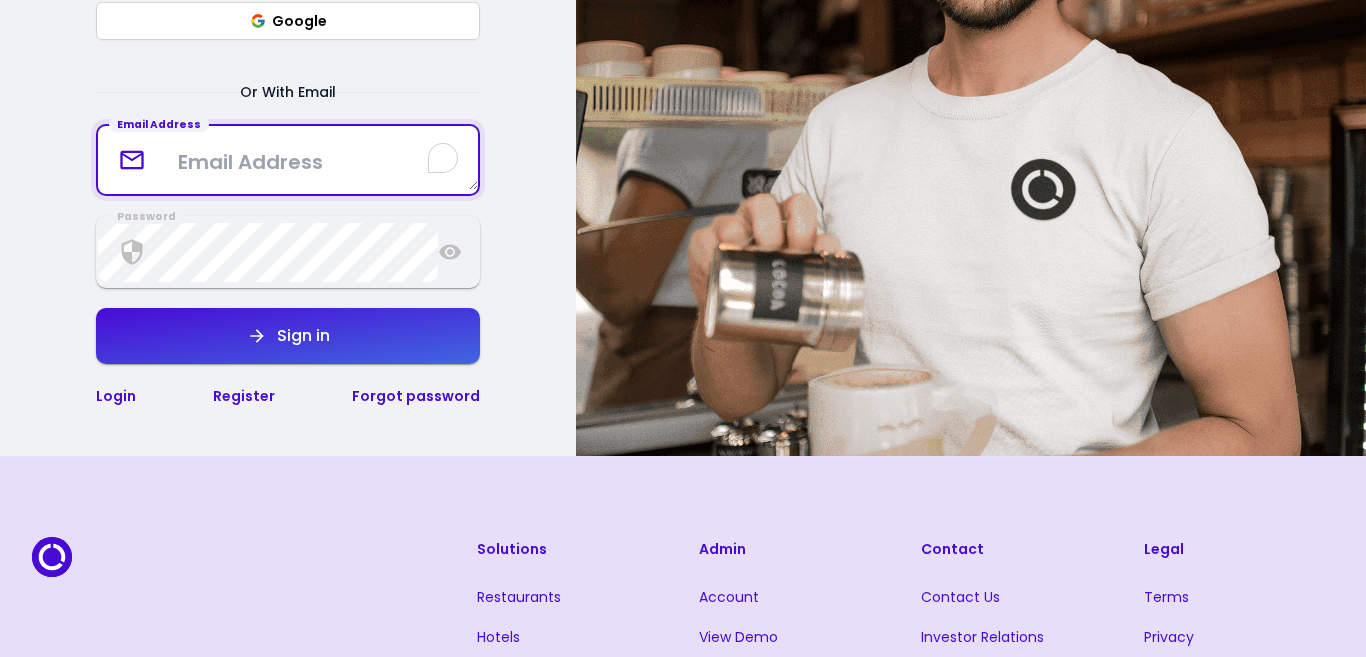 scroll, scrollTop: 482, scrollLeft: 0, axis: vertical 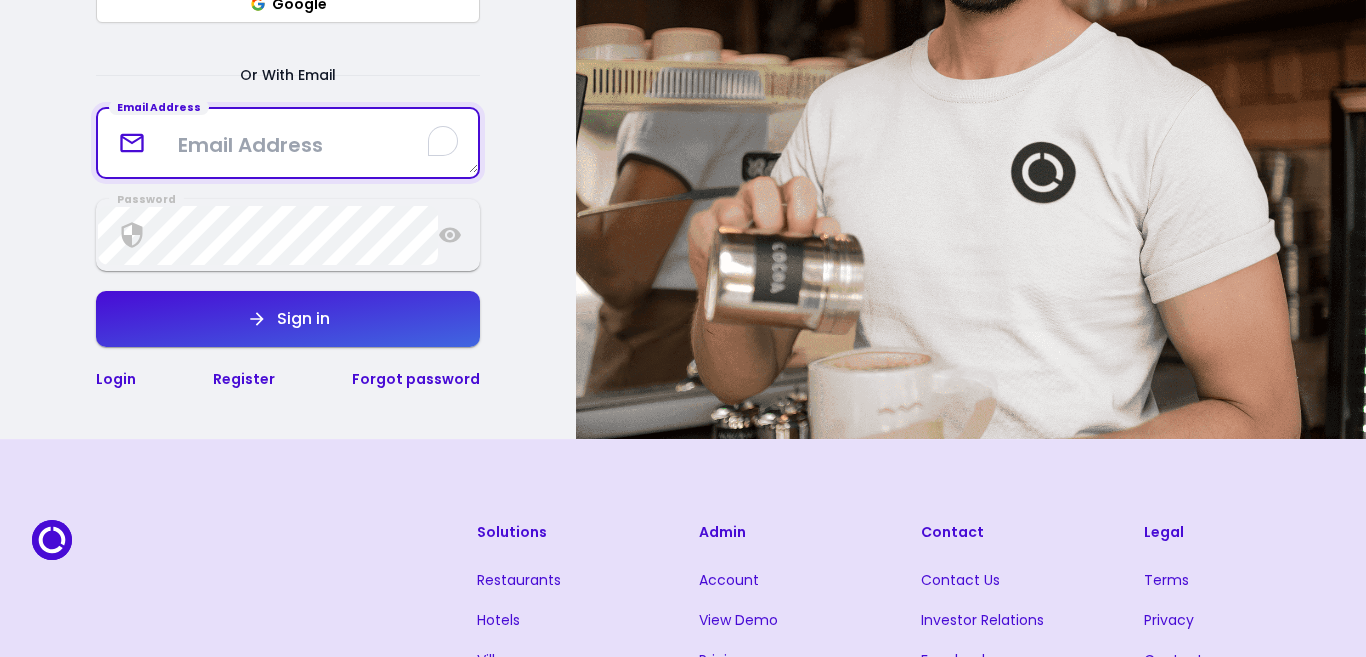 click on "Register" at bounding box center (244, 379) 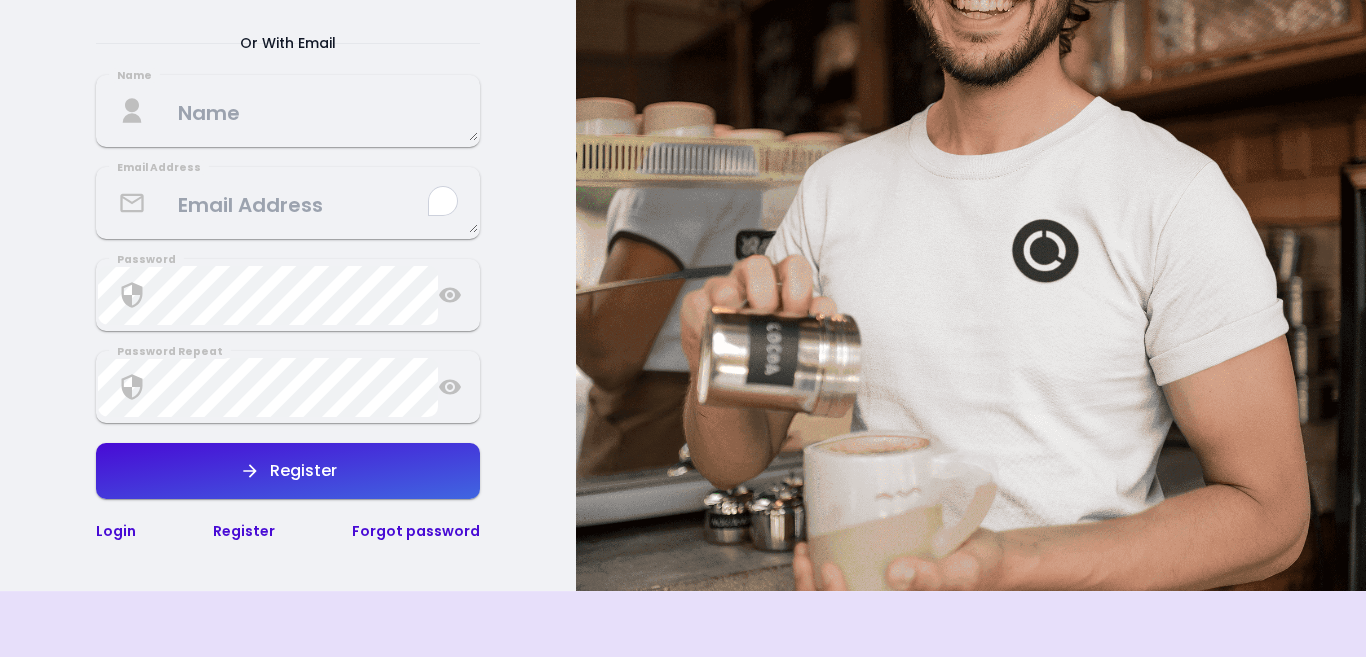 scroll, scrollTop: 450, scrollLeft: 0, axis: vertical 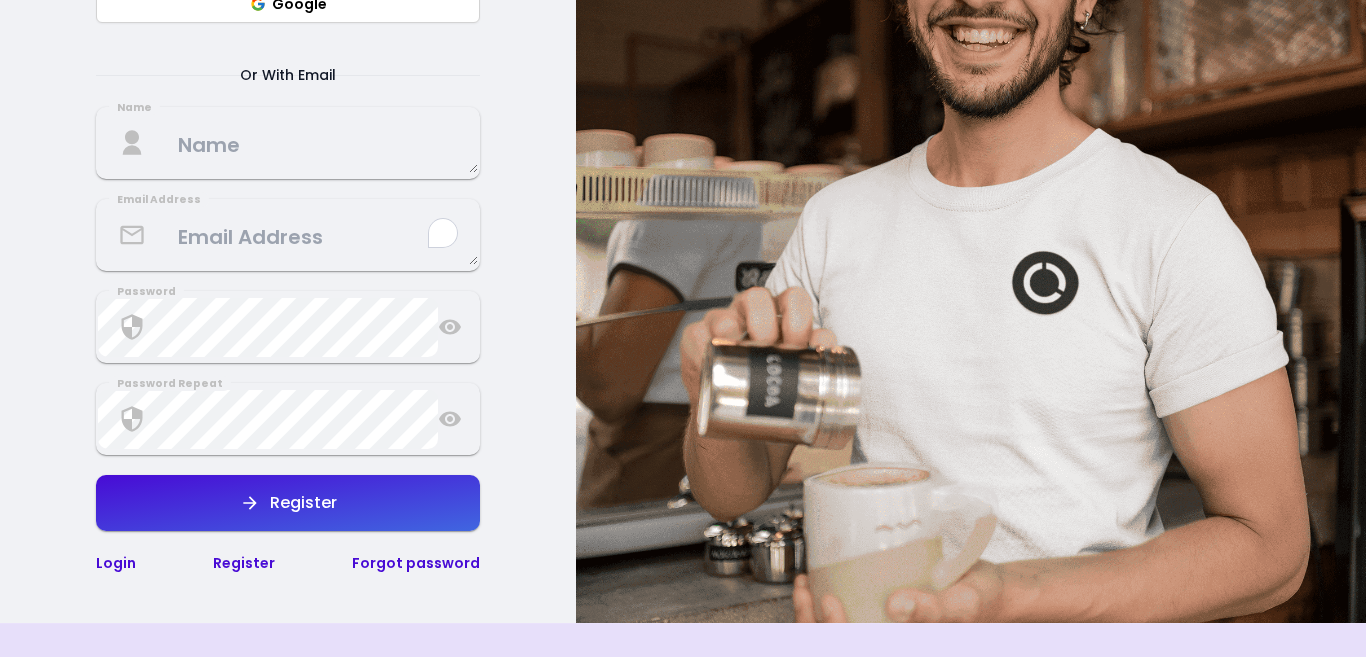 click on "Password Repeat" at bounding box center (288, 419) 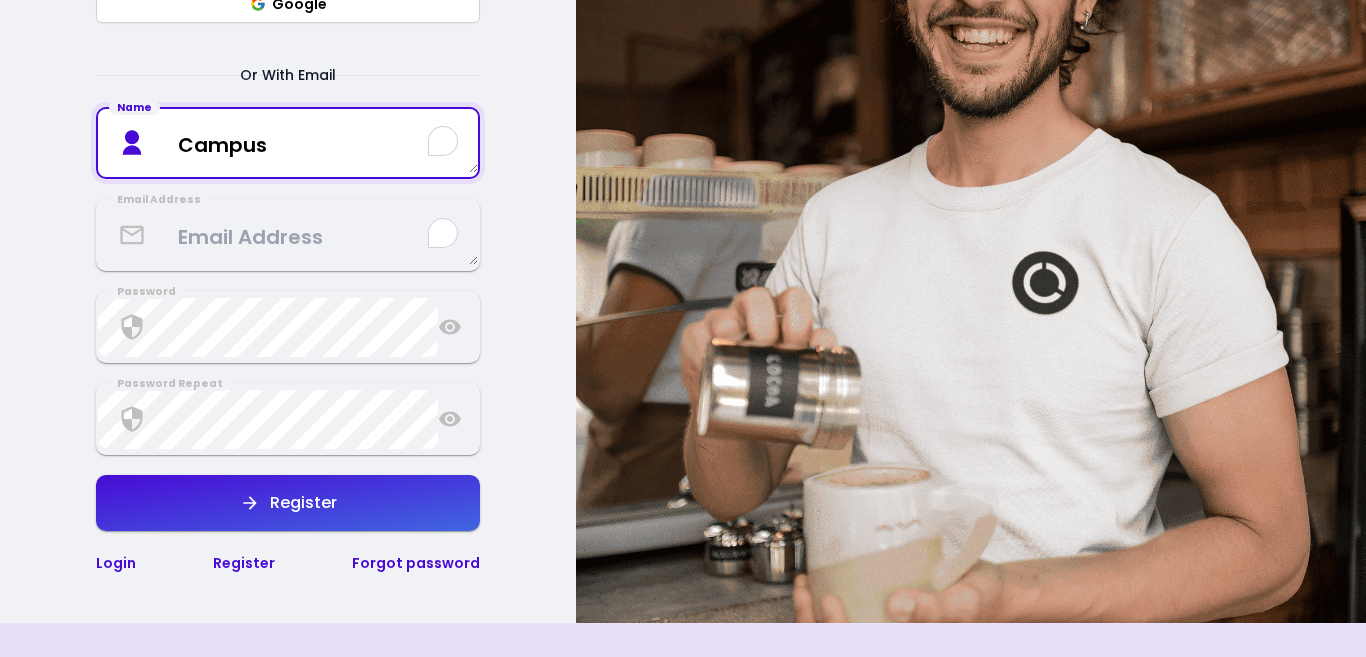 type on "Campus" 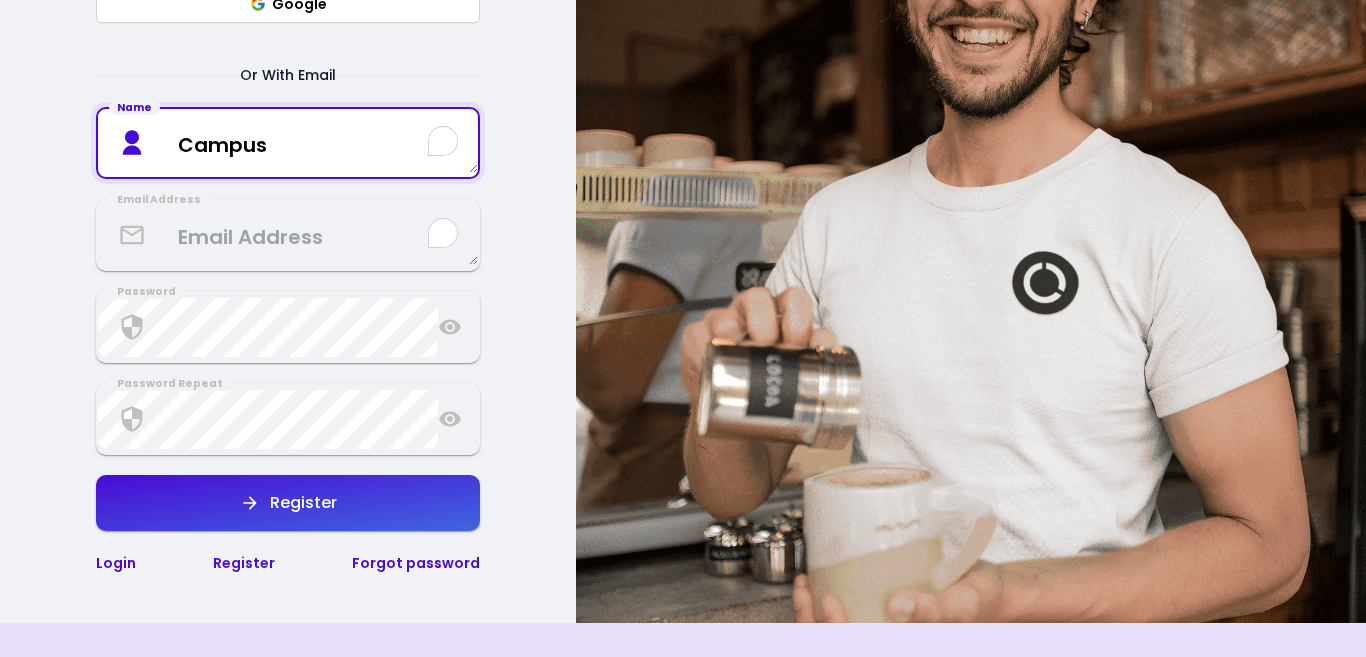 click on "Name Campus Email Address Password Password Repeat Register Login Register Forgot password" at bounding box center [288, 253] 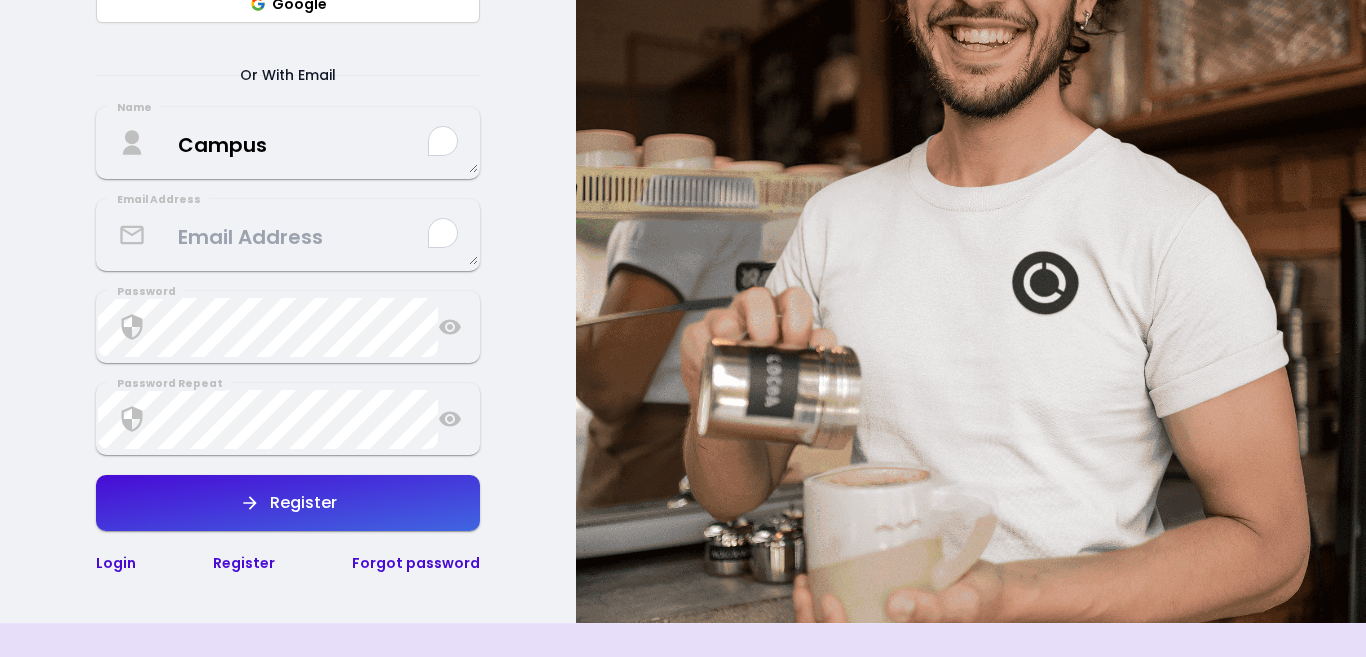 click on "Name Campus Email Address Password Password Repeat Register Login Register Forgot password" at bounding box center (288, 253) 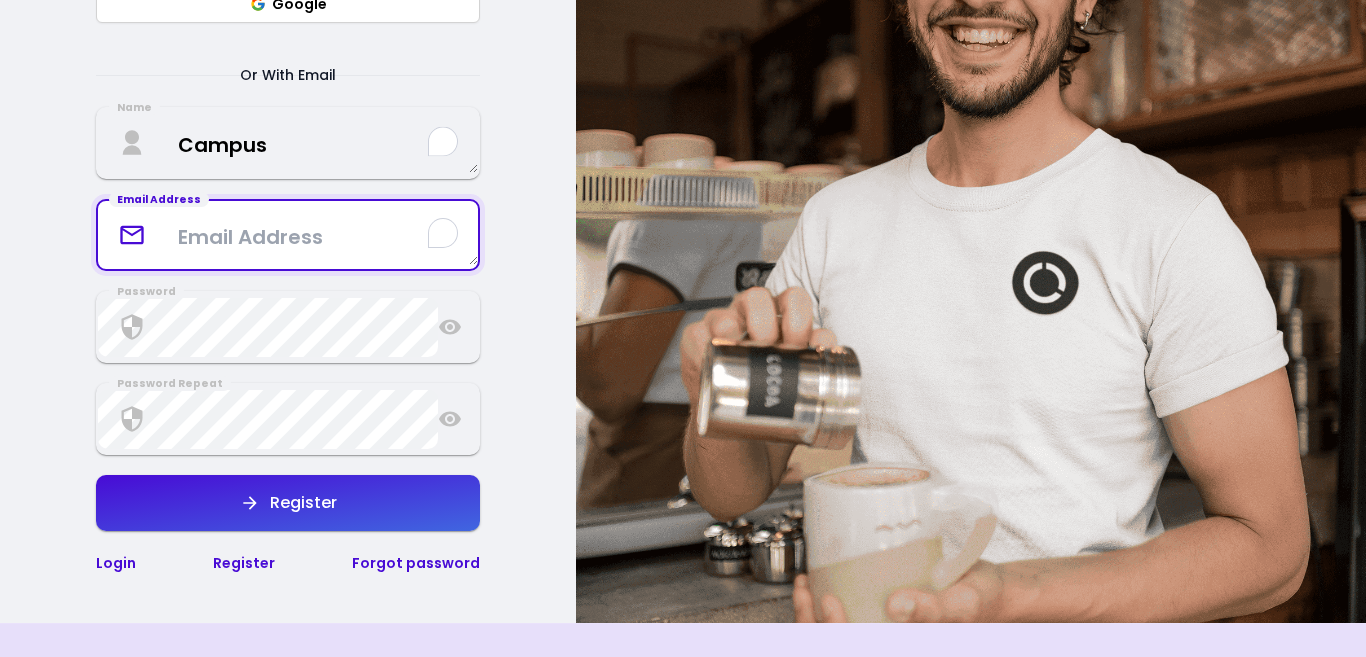 click at bounding box center (288, 235) 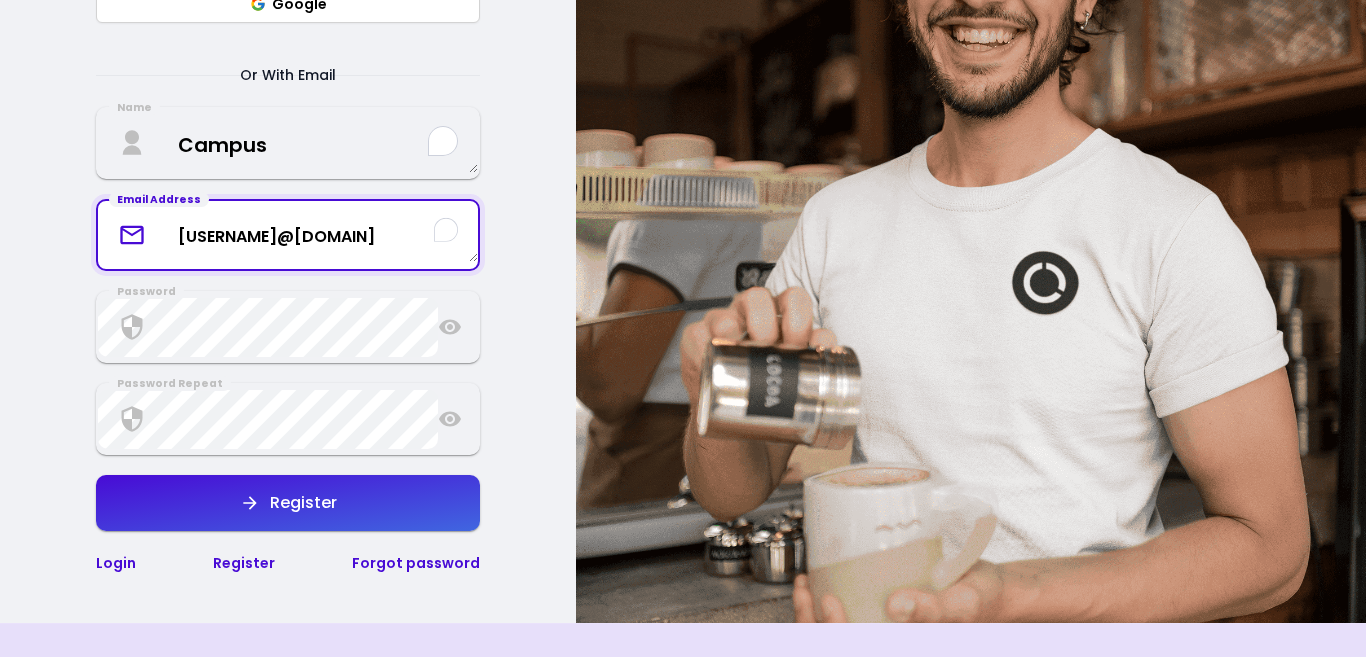 type on "[USERNAME]@[DOMAIN]" 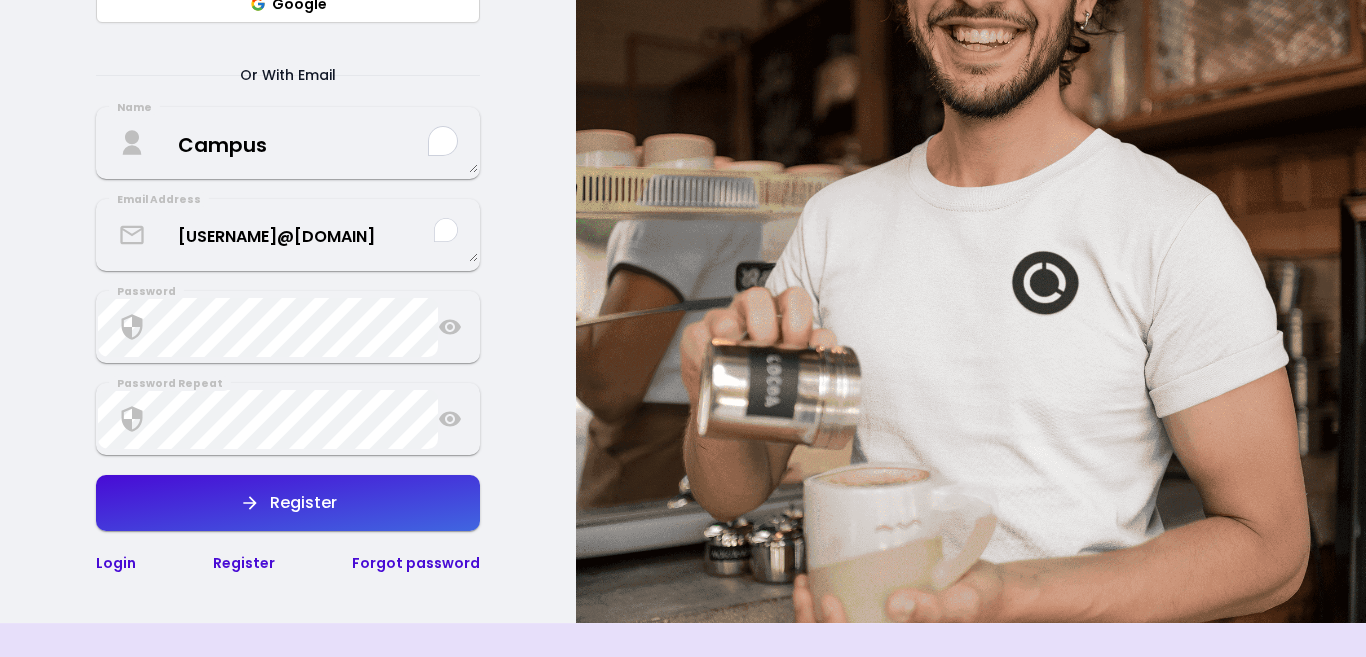 click 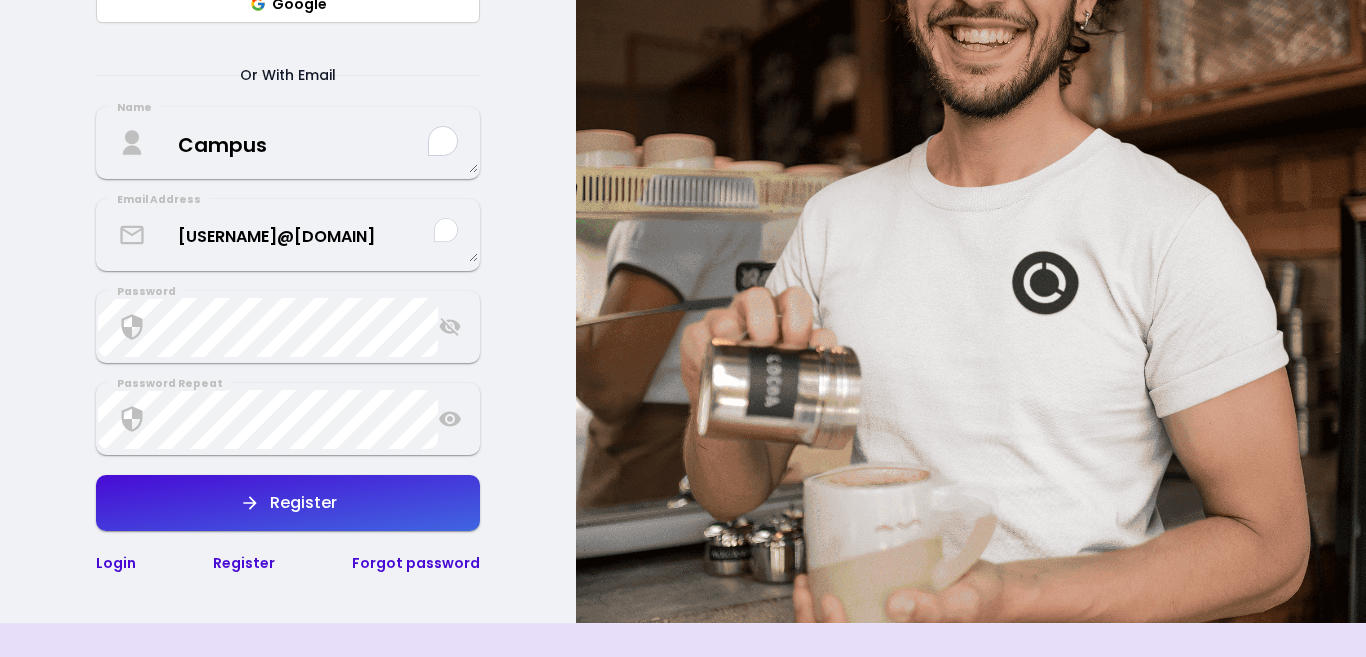 click on "Register" at bounding box center (298, 503) 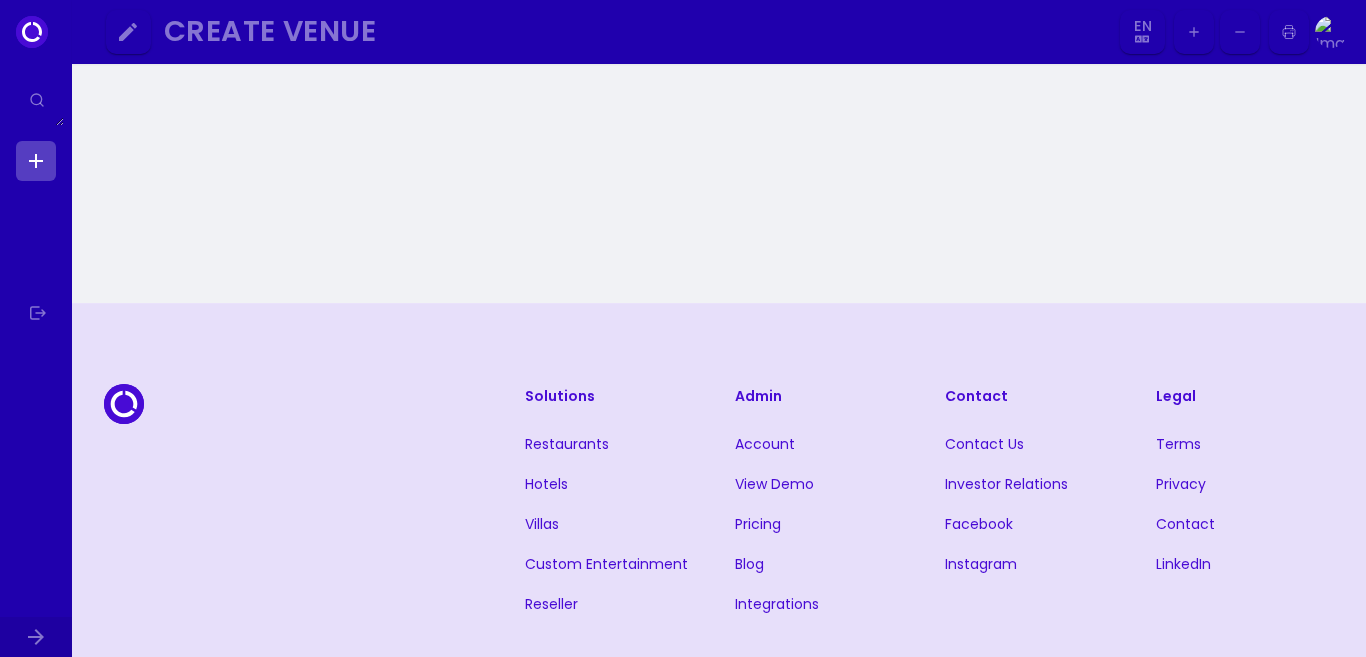 select on "en" 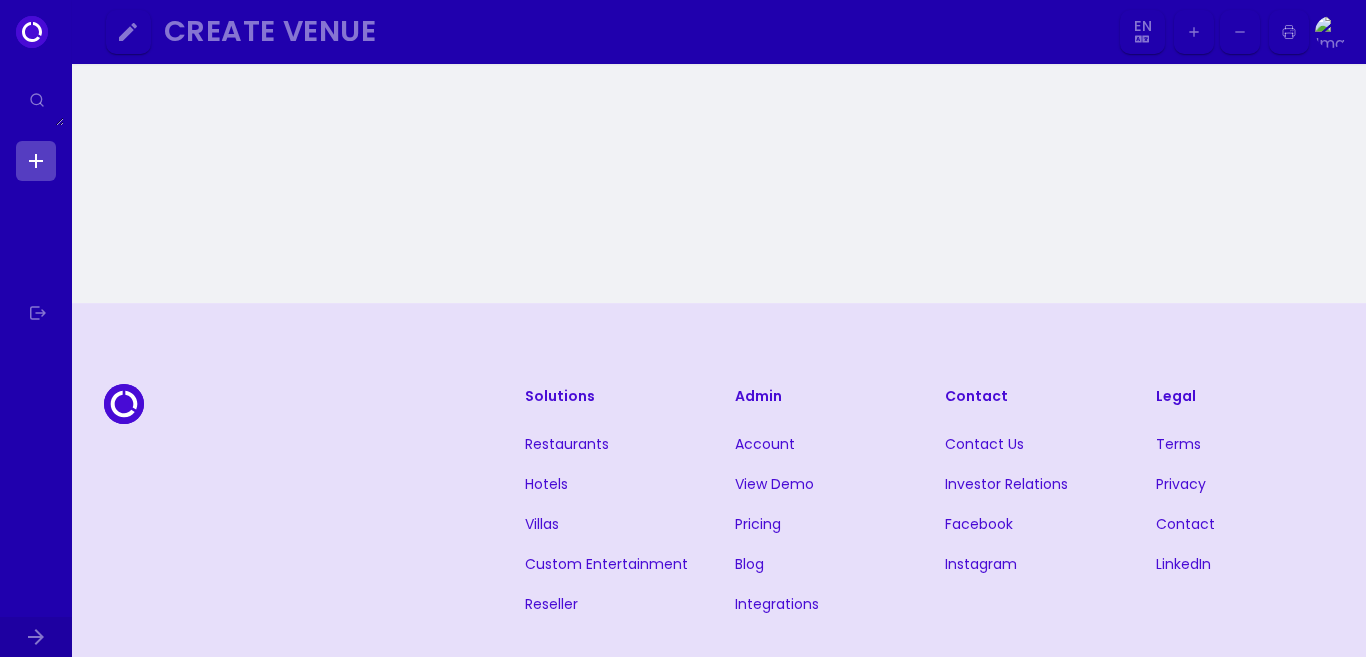 scroll, scrollTop: 0, scrollLeft: 0, axis: both 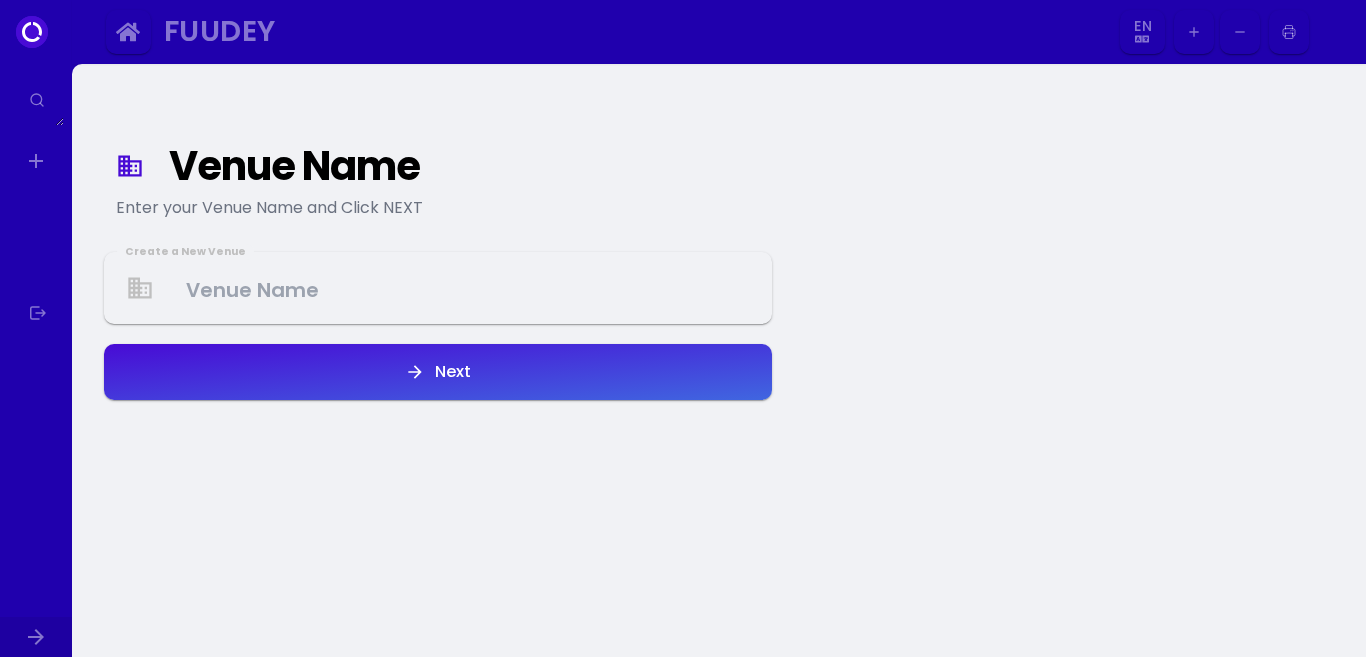select on "en" 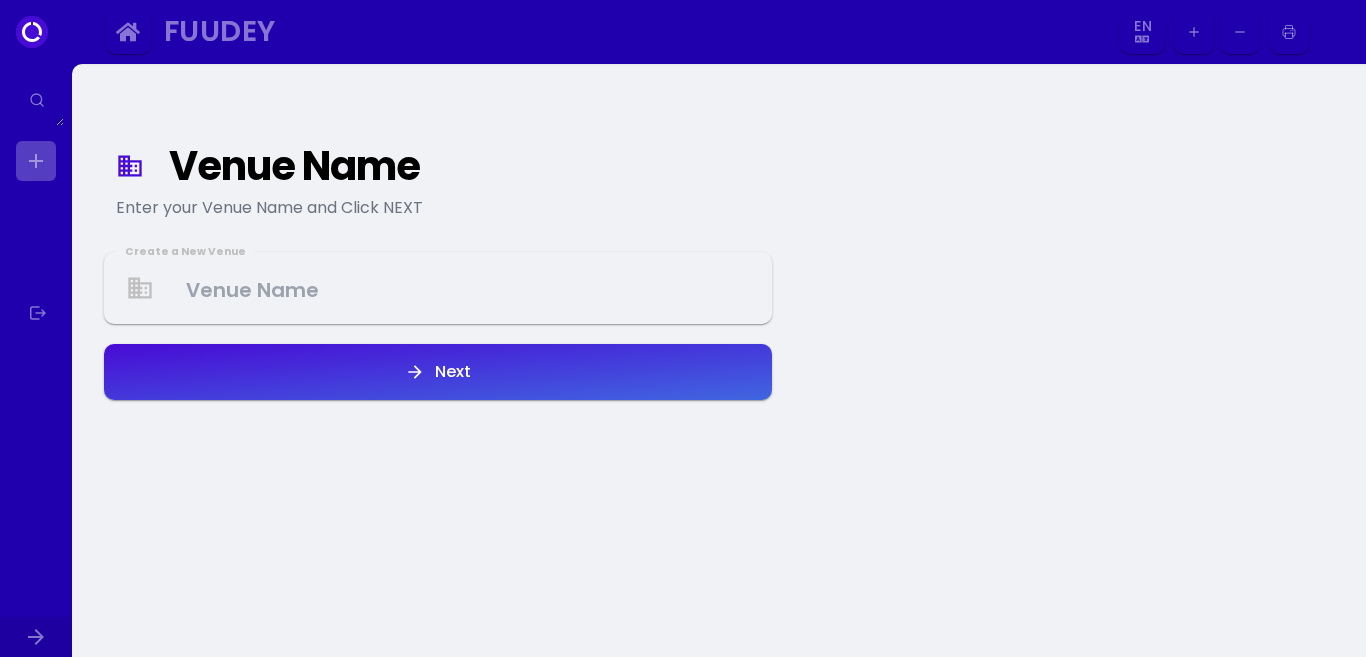 click at bounding box center (36, 161) 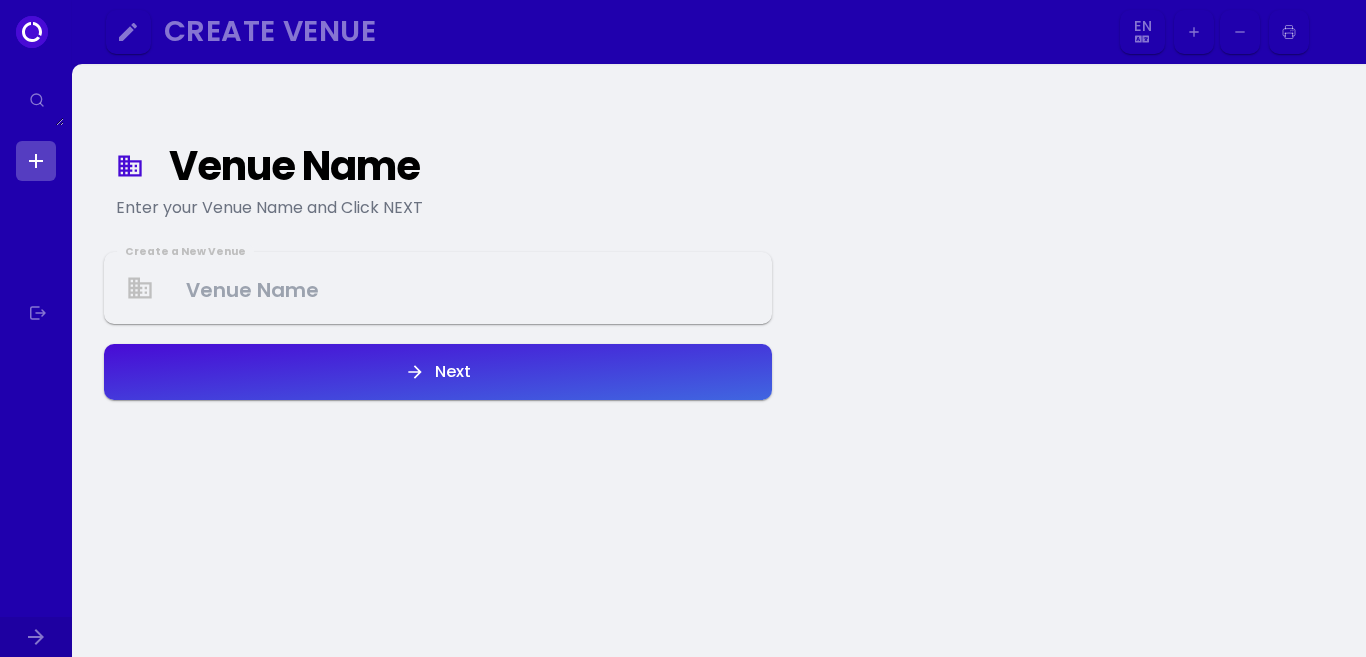 click at bounding box center (36, 161) 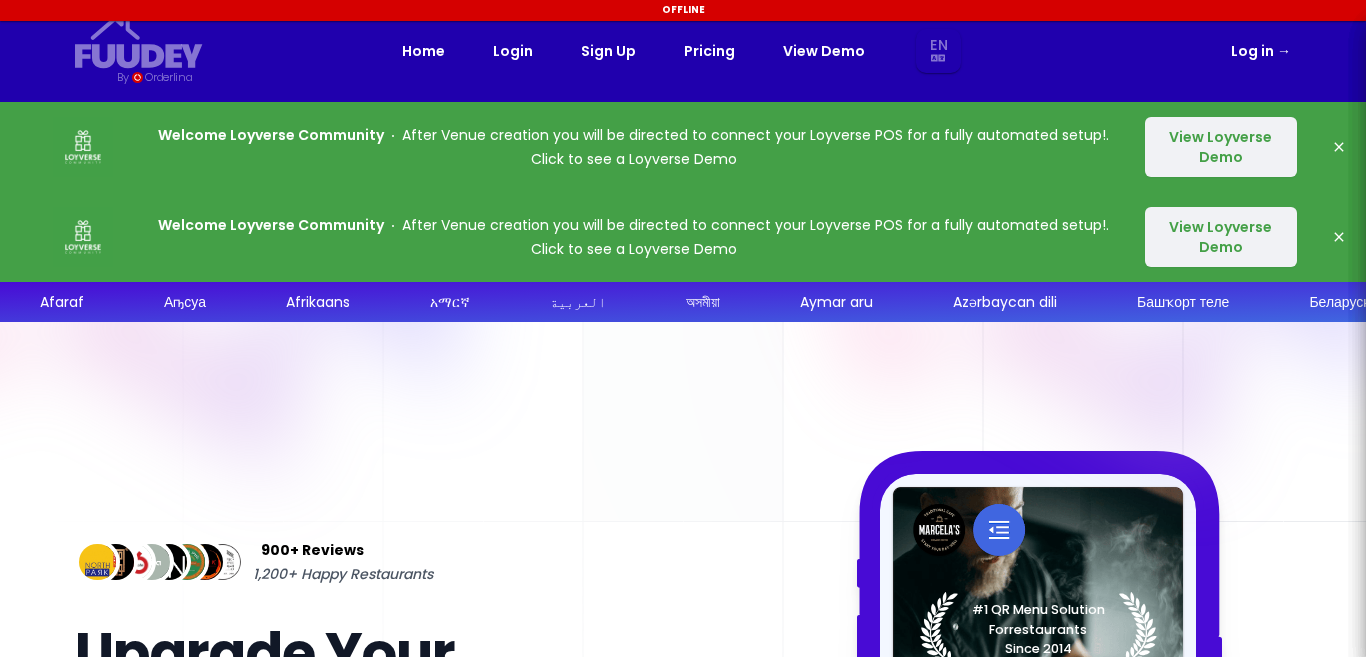 select on "en" 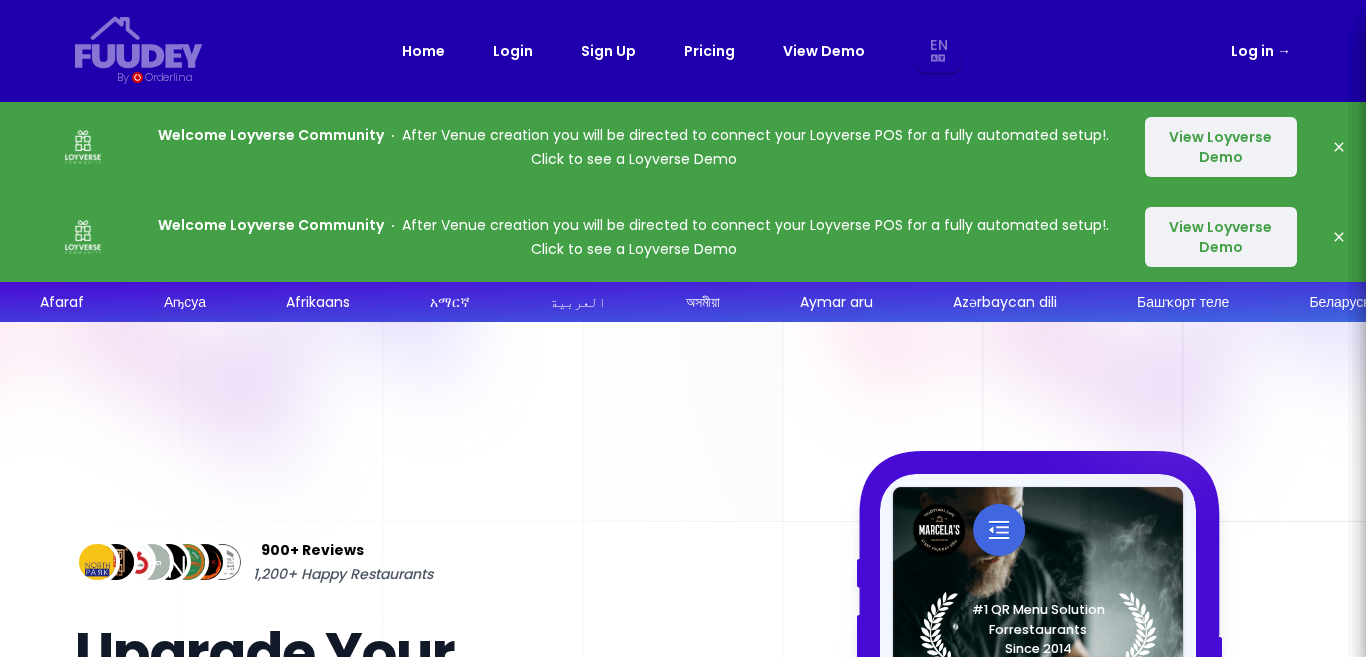 select on "en" 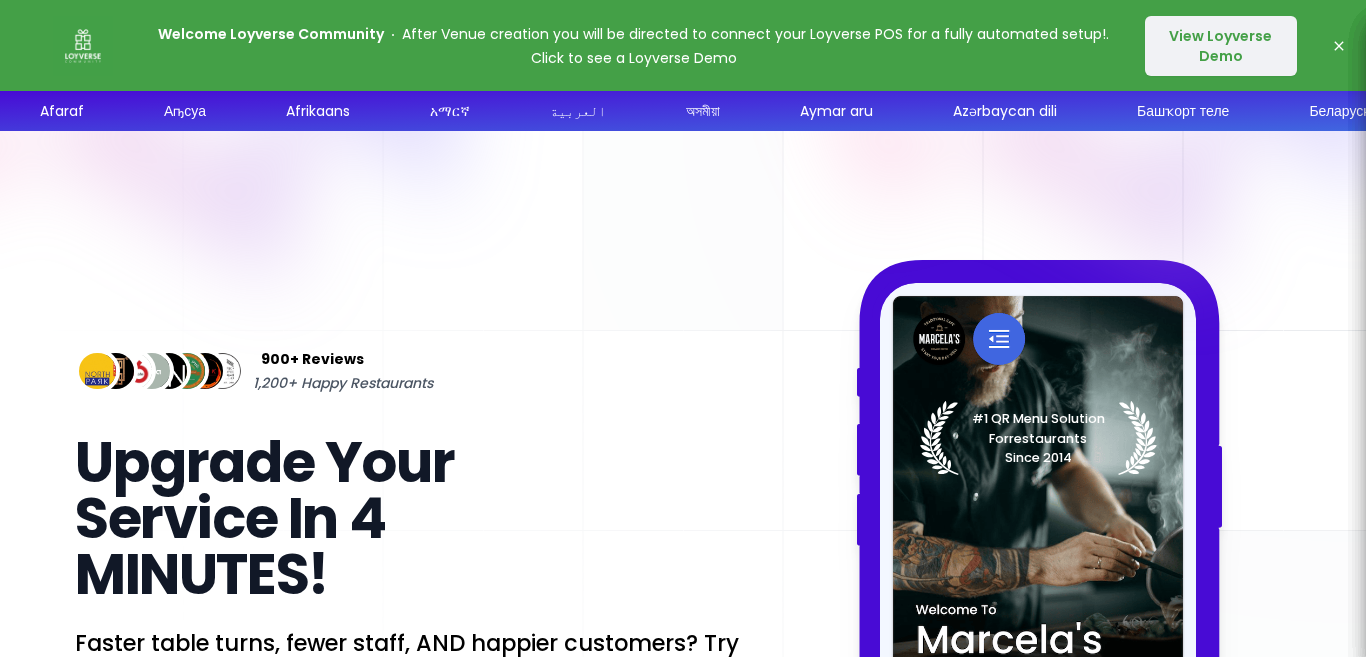 scroll, scrollTop: 0, scrollLeft: 0, axis: both 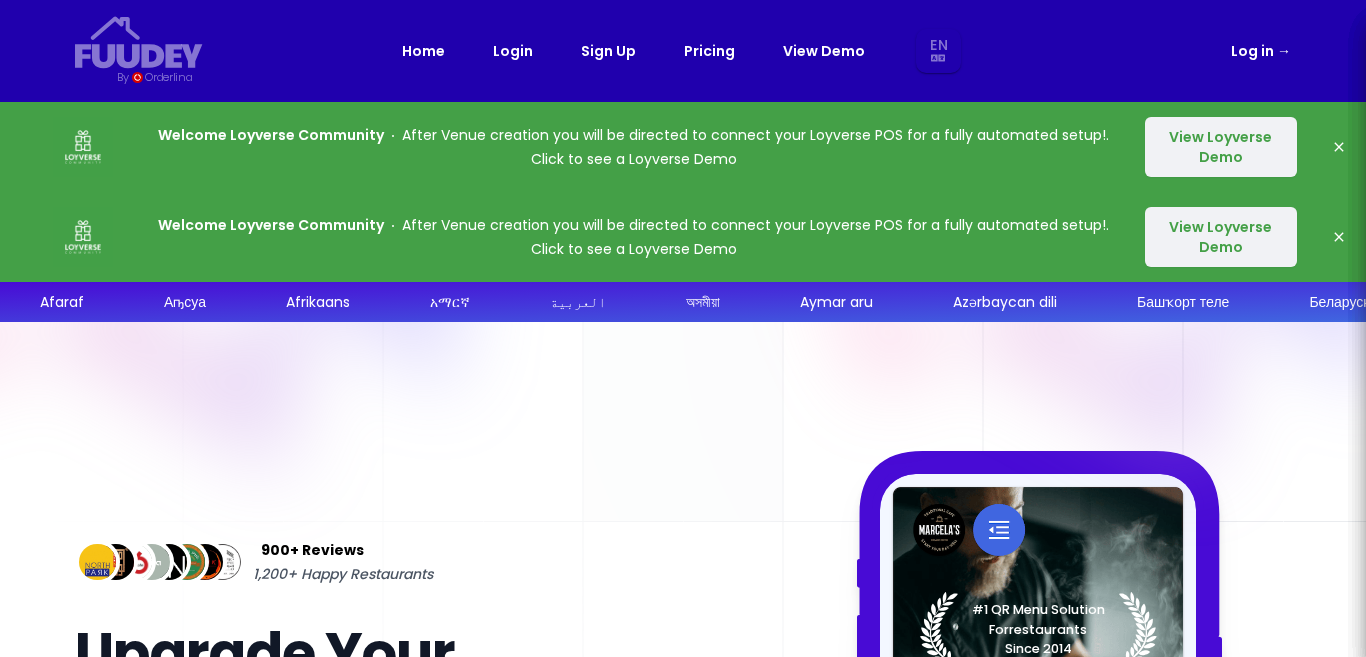 click on "View Loyverse Demo" at bounding box center [1221, 147] 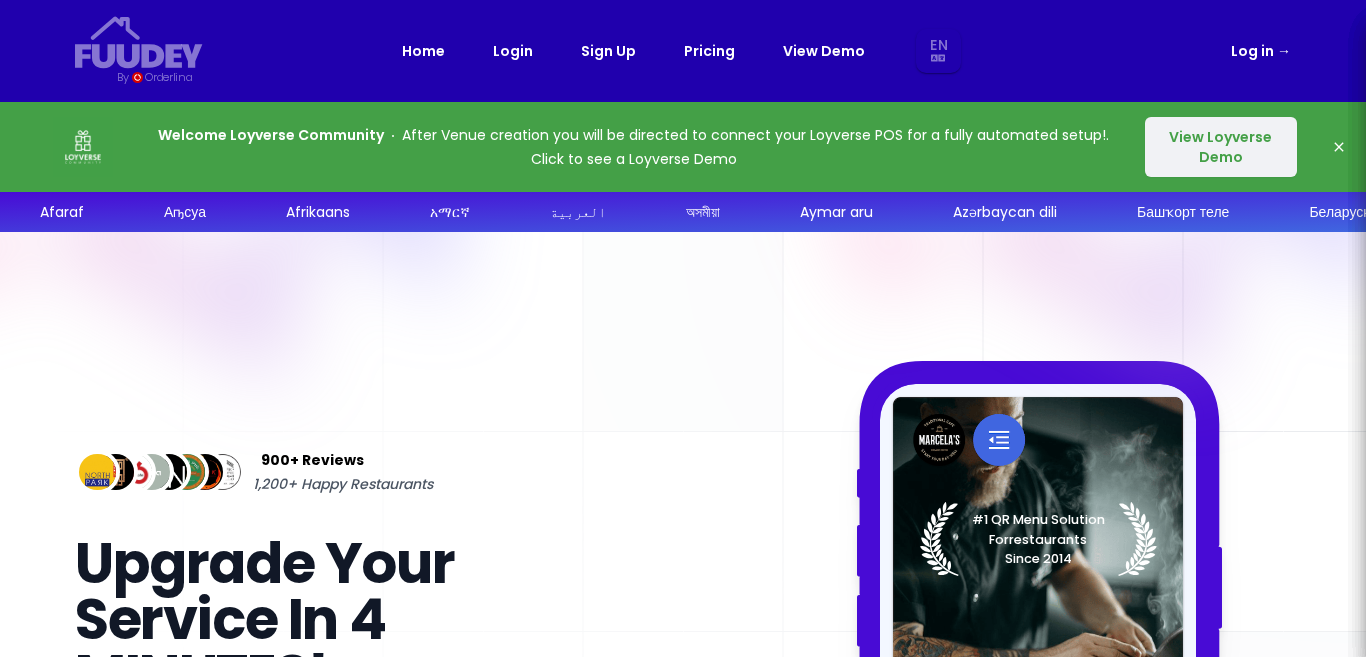 select on "en" 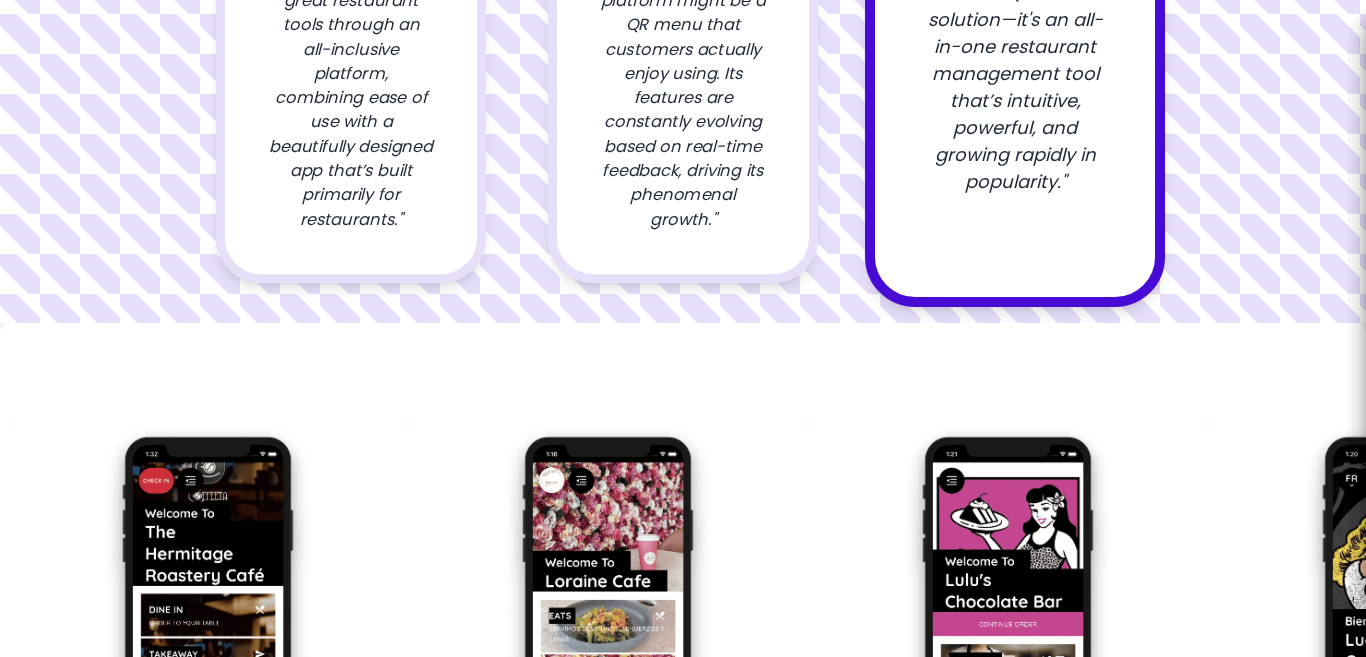 scroll, scrollTop: 2211, scrollLeft: 0, axis: vertical 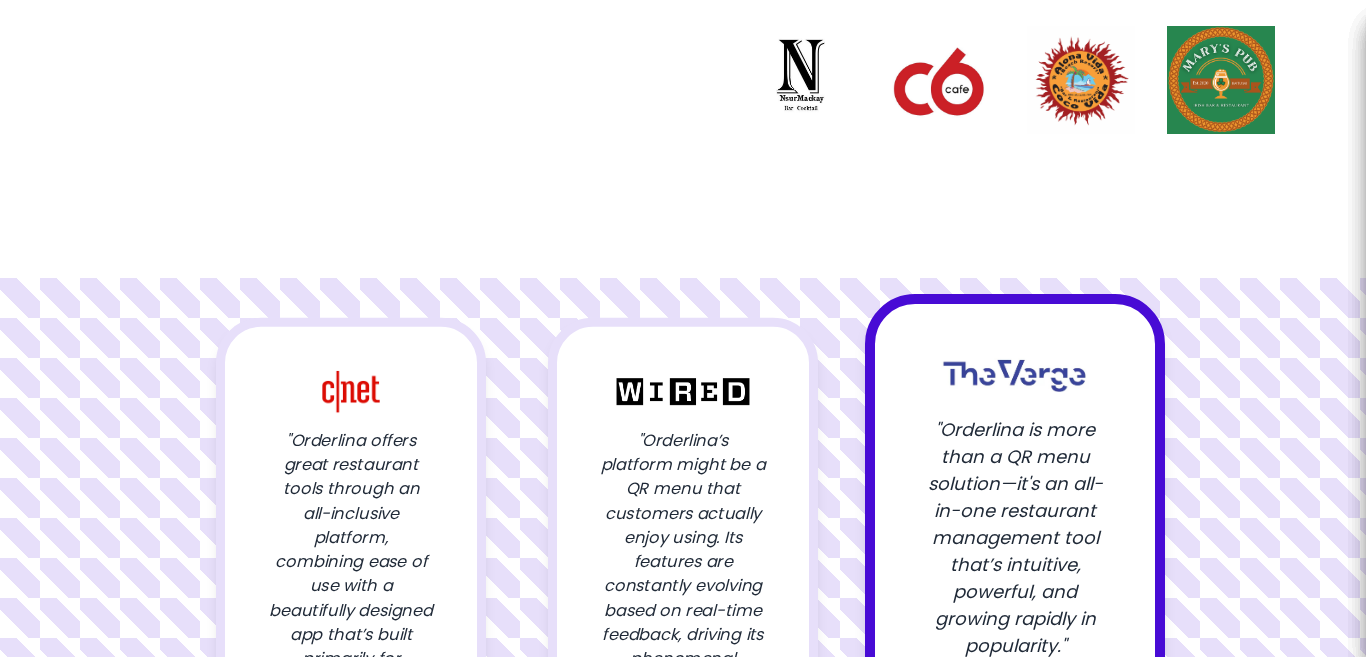 select on "en" 